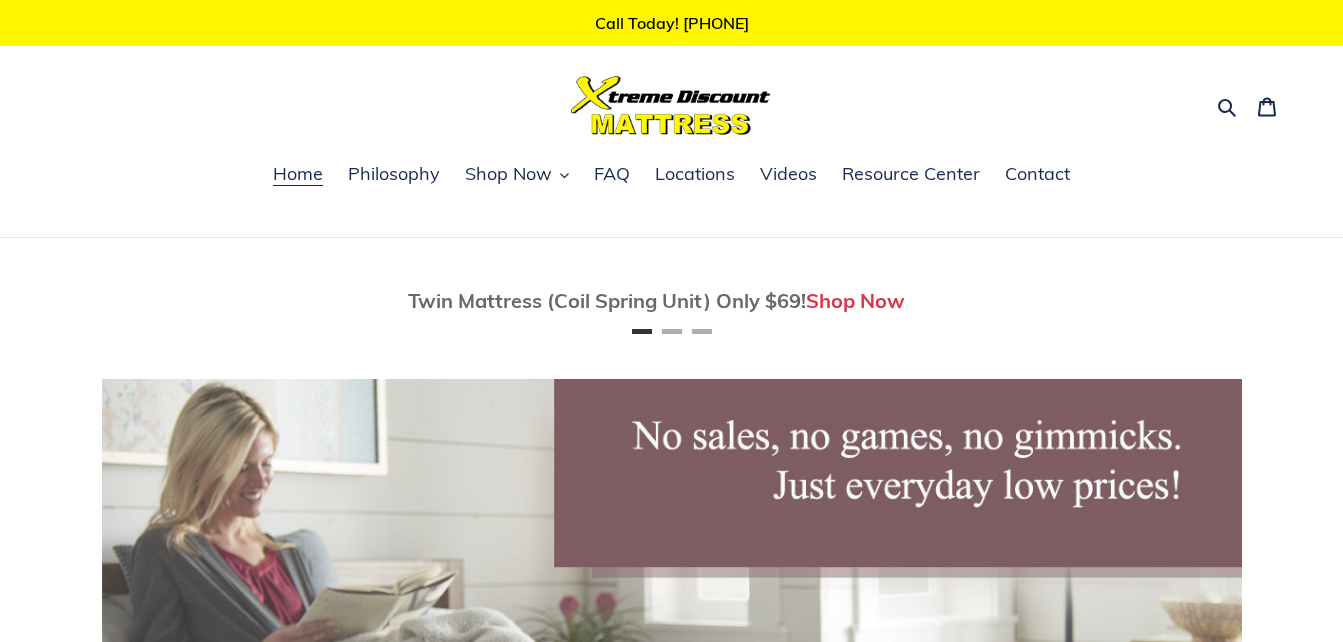 scroll, scrollTop: 0, scrollLeft: 0, axis: both 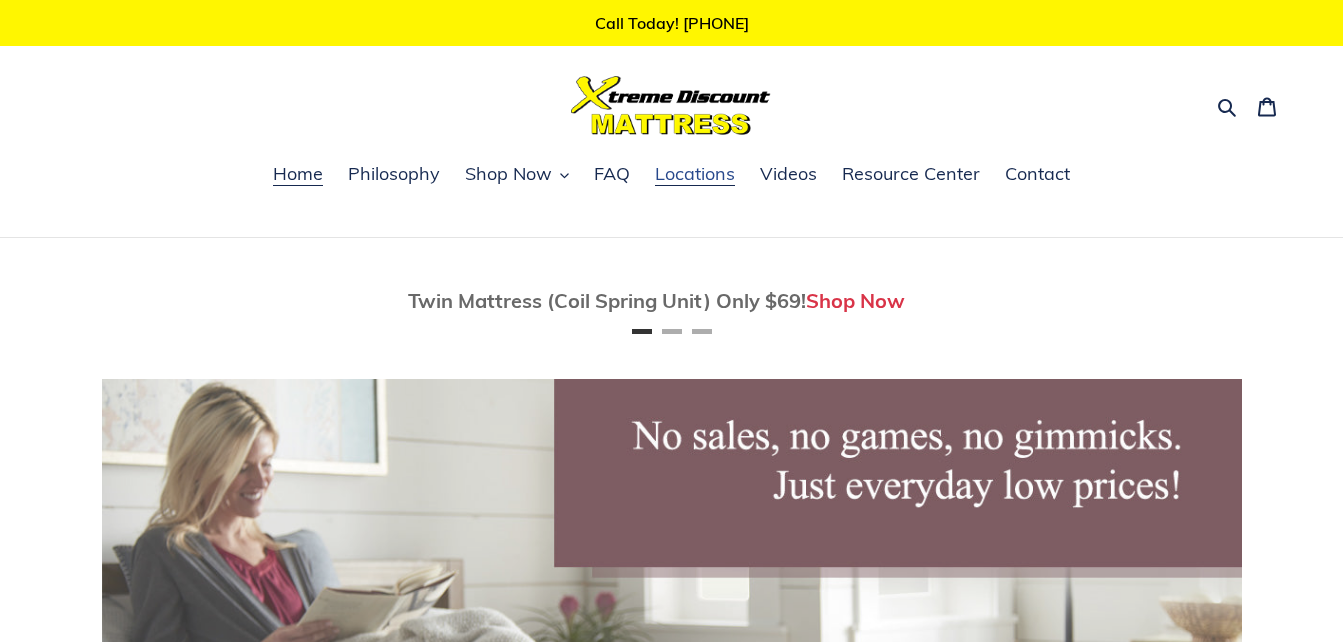 drag, startPoint x: 0, startPoint y: 0, endPoint x: 684, endPoint y: 175, distance: 706.03186 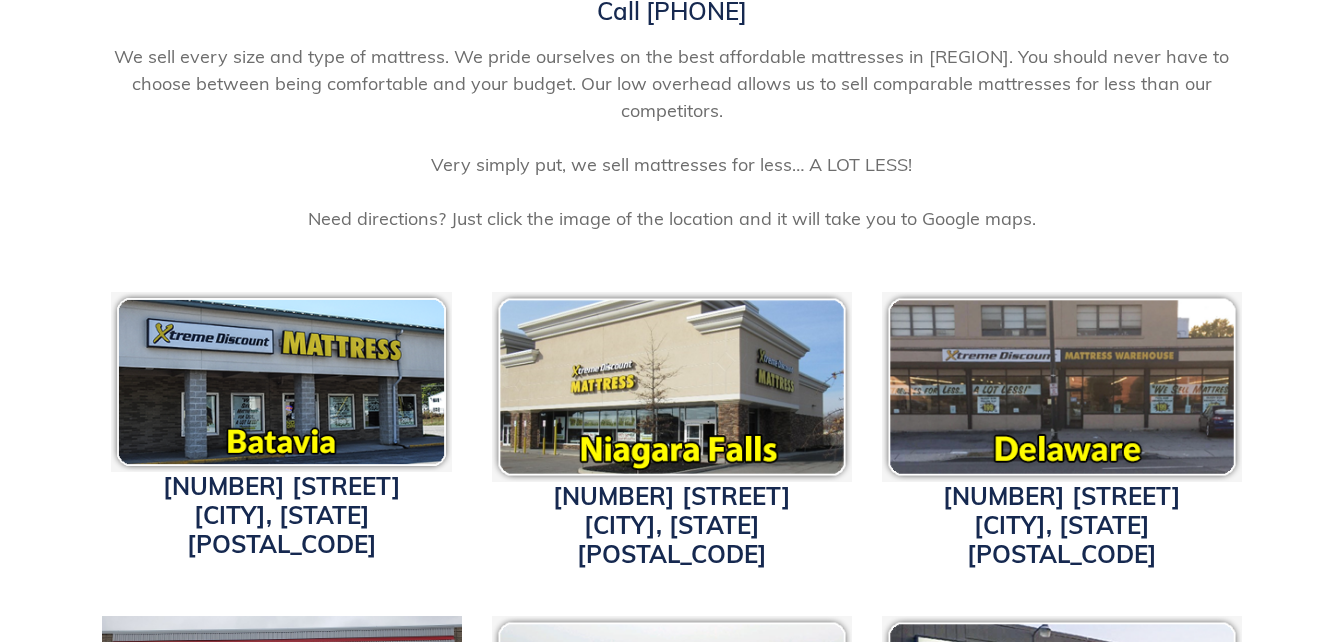 scroll, scrollTop: 700, scrollLeft: 0, axis: vertical 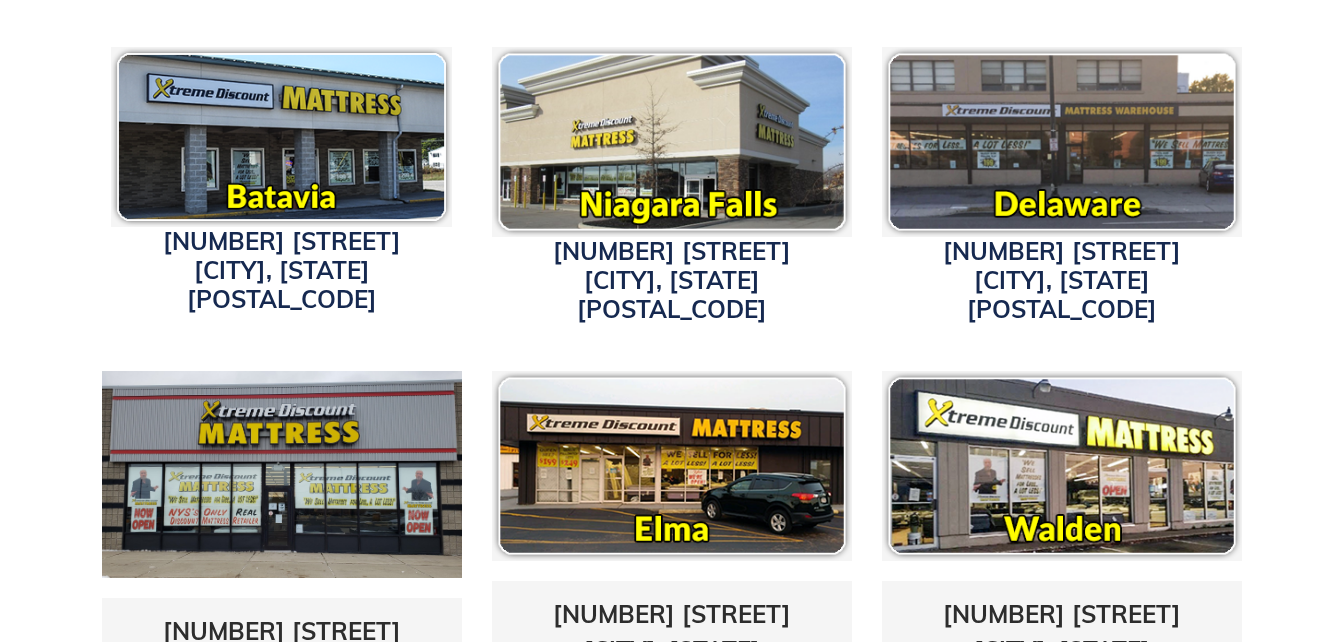click at bounding box center (281, 137) 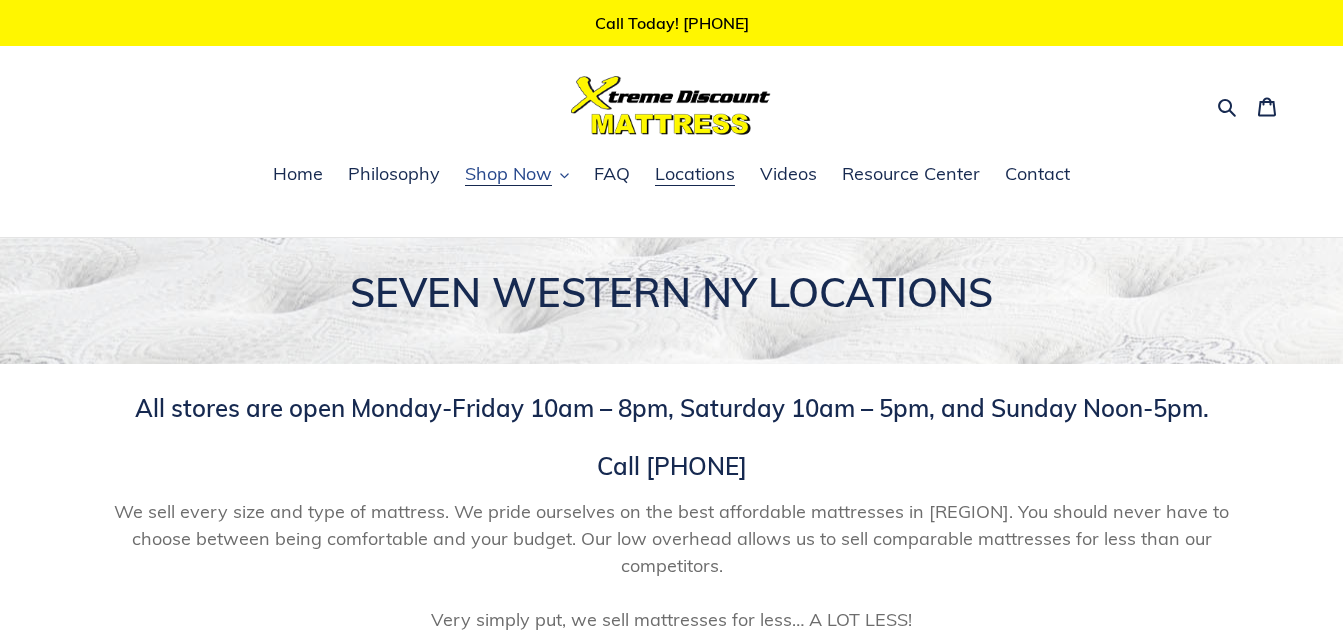 click on "Shop Now" at bounding box center [508, 174] 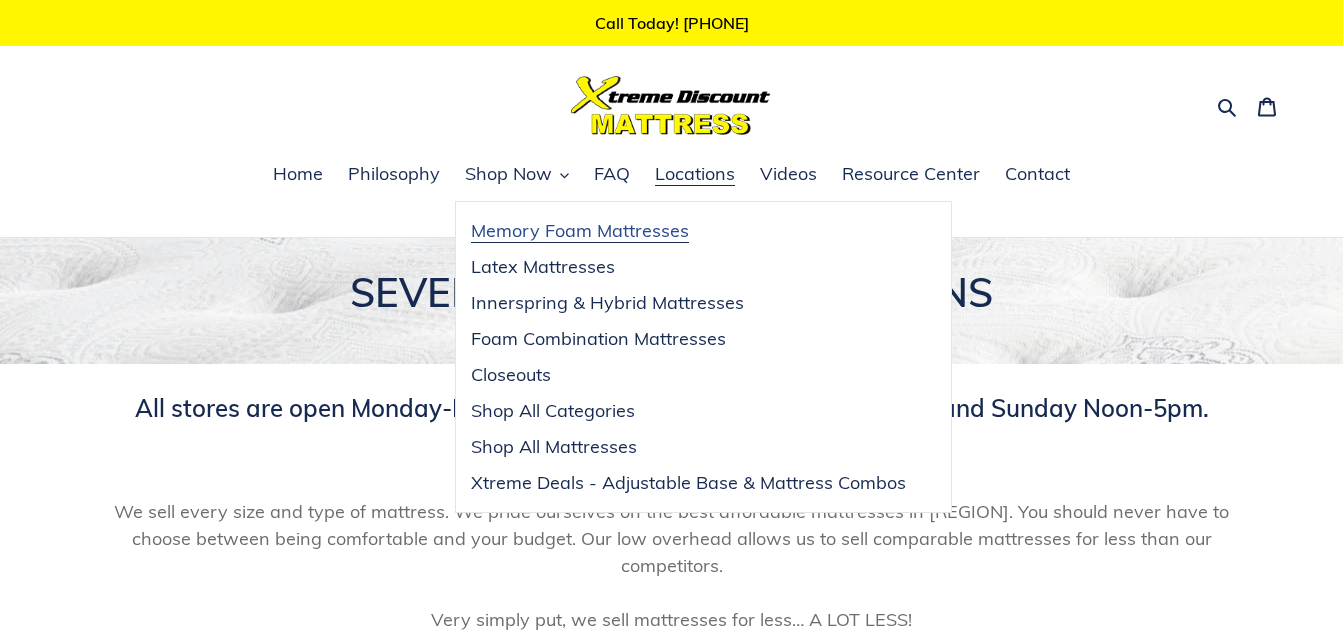 click on "Memory Foam Mattresses" at bounding box center (580, 231) 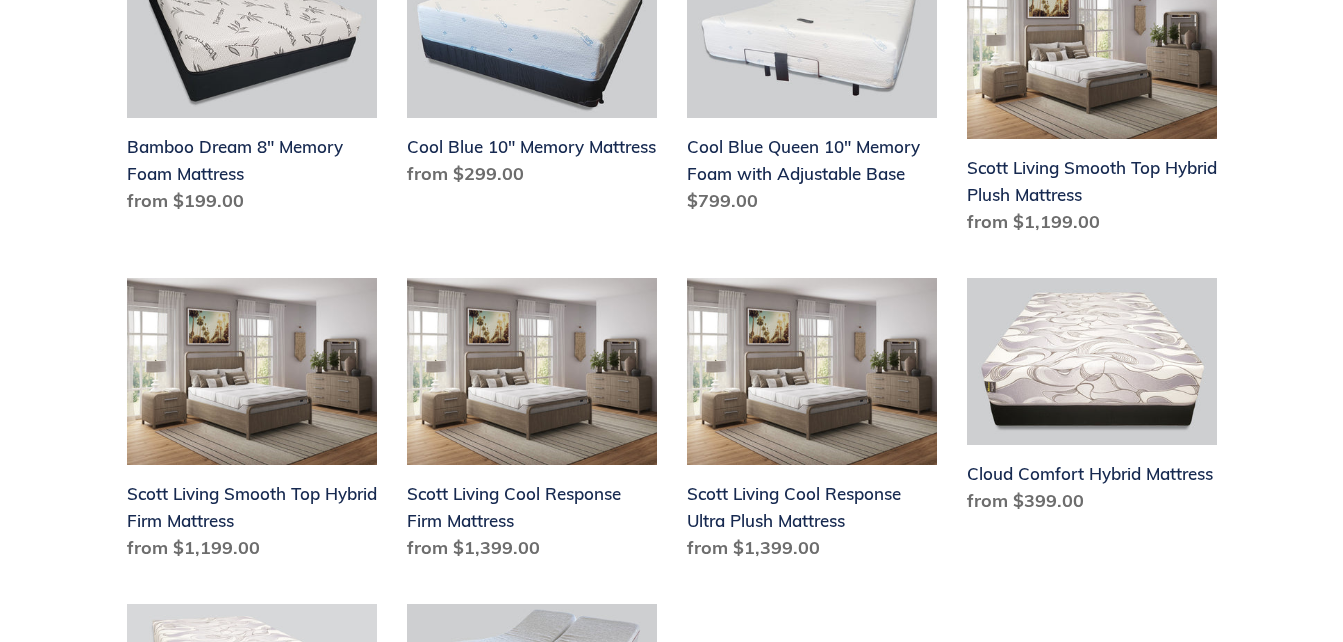 scroll, scrollTop: 600, scrollLeft: 0, axis: vertical 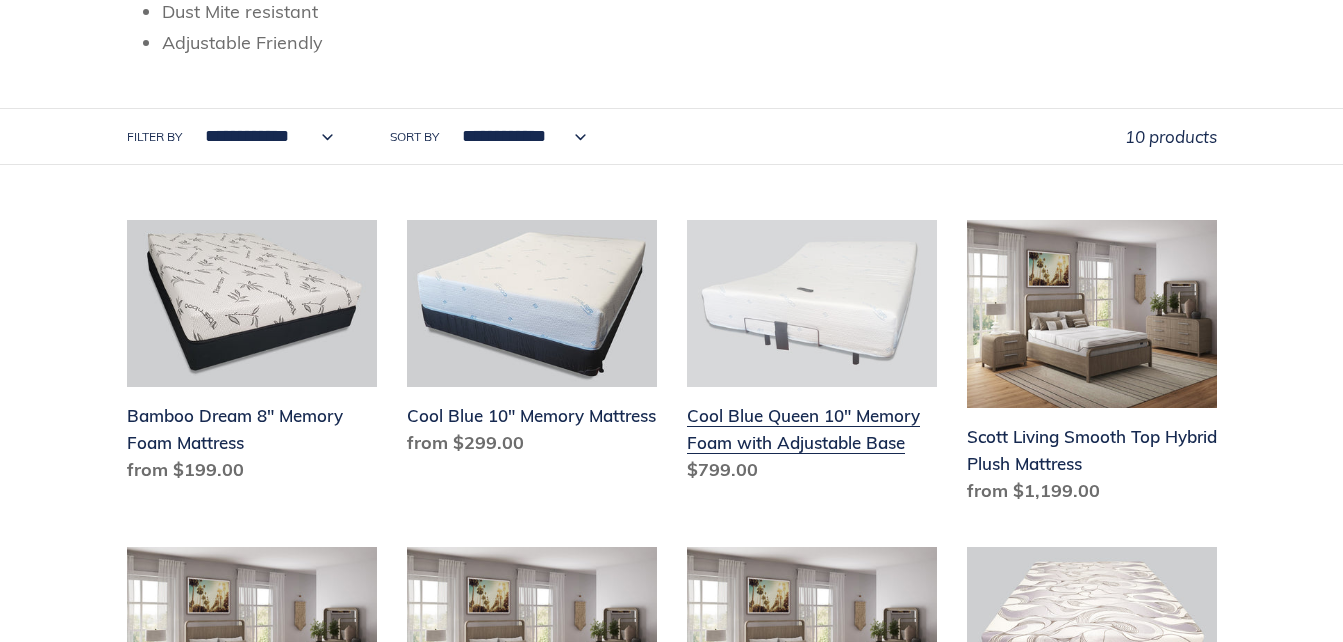 click on "Cool Blue Queen 10" Memory Foam with Adjustable Base" at bounding box center (812, 355) 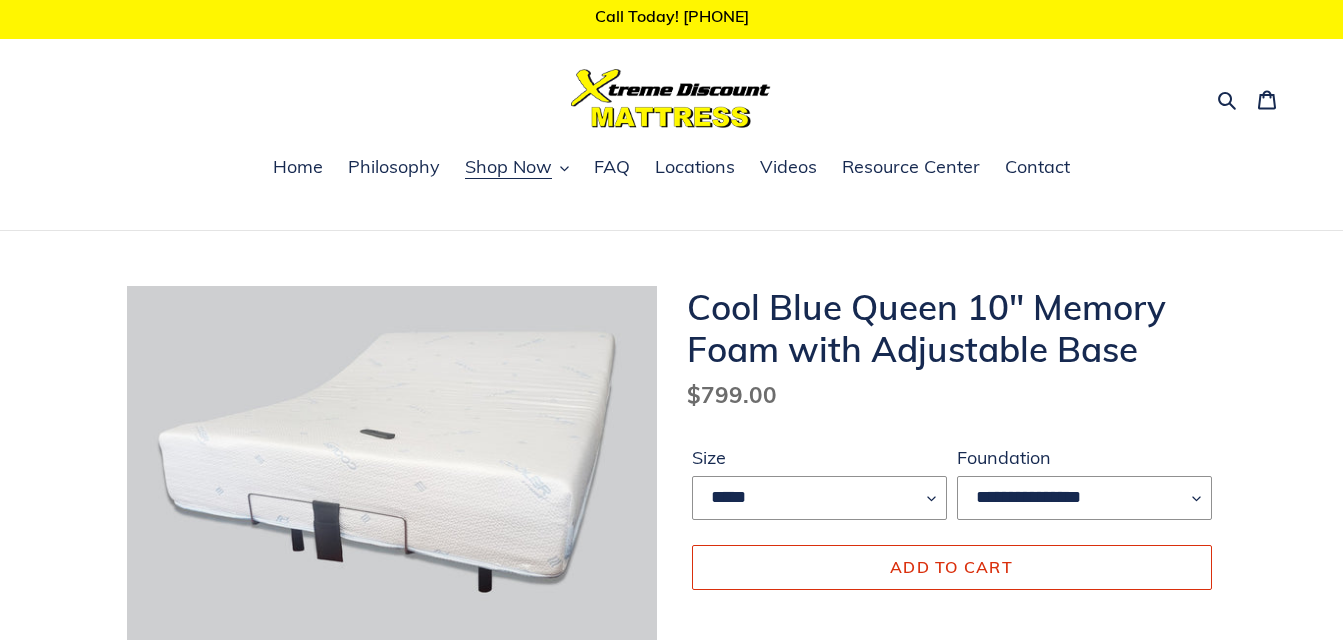 scroll, scrollTop: 0, scrollLeft: 0, axis: both 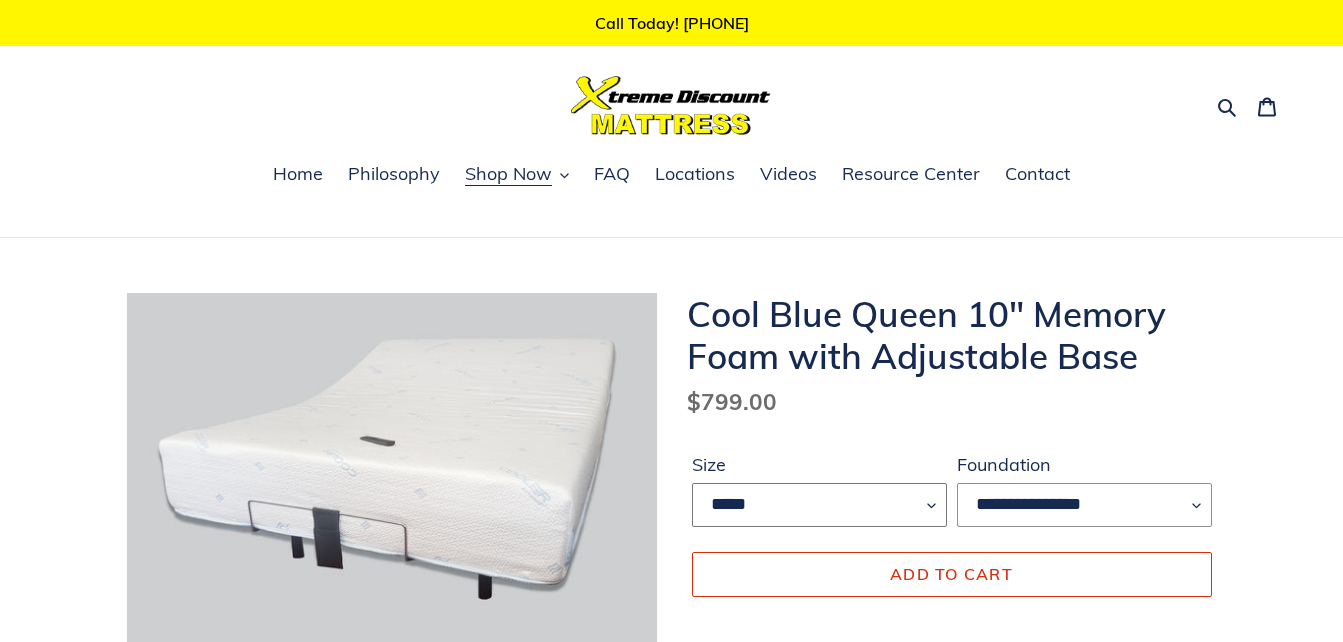 click on "*****" at bounding box center [819, 505] 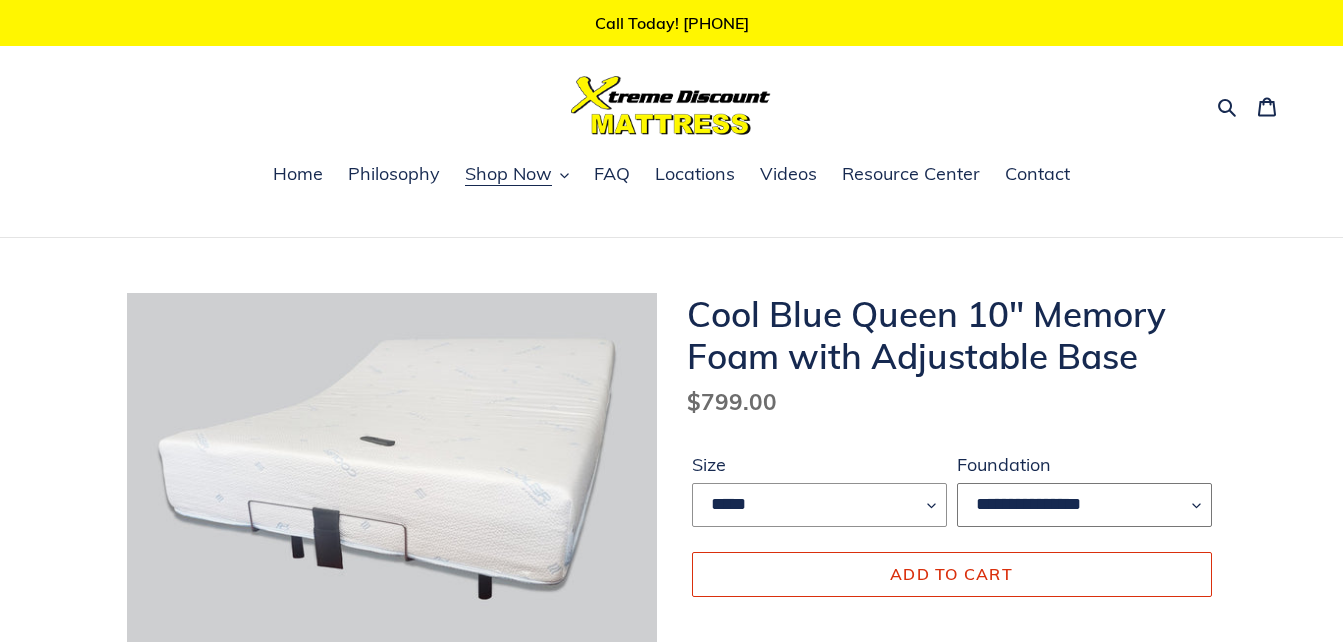 click on "**********" at bounding box center [1084, 505] 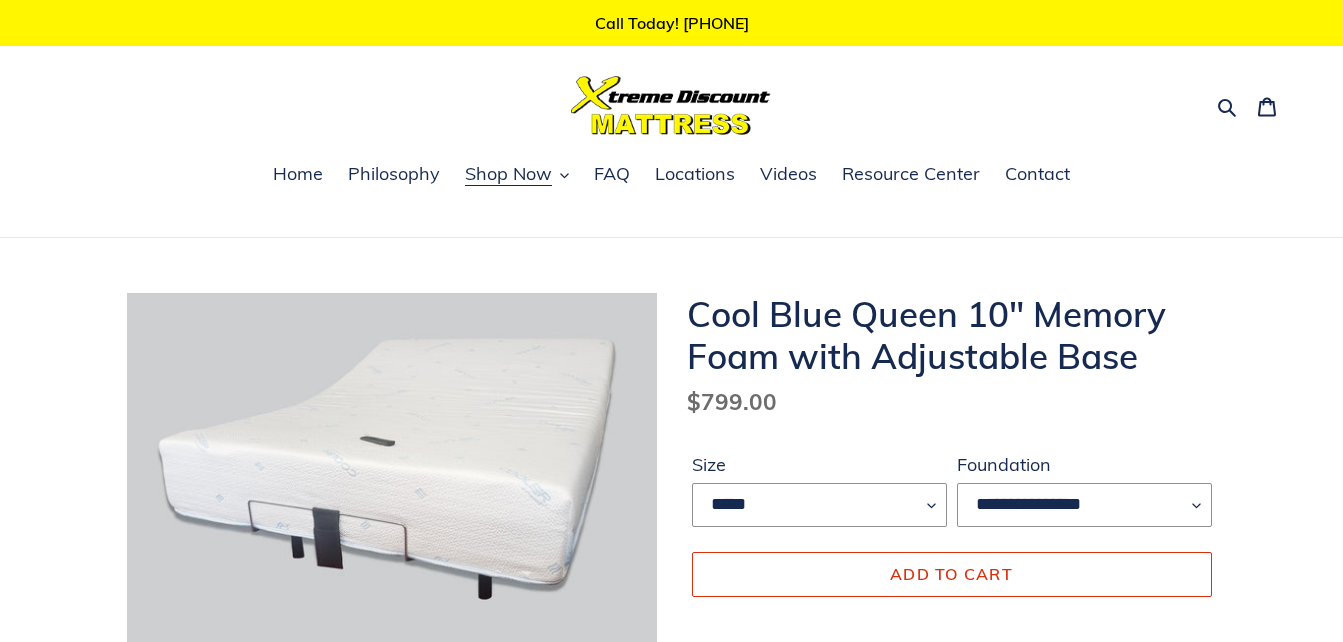 click on "Regular price
$799.00
Sale price
$799.00
Regular price
$799.00
Sale
Sold out
Unit price
/ per" at bounding box center [952, 402] 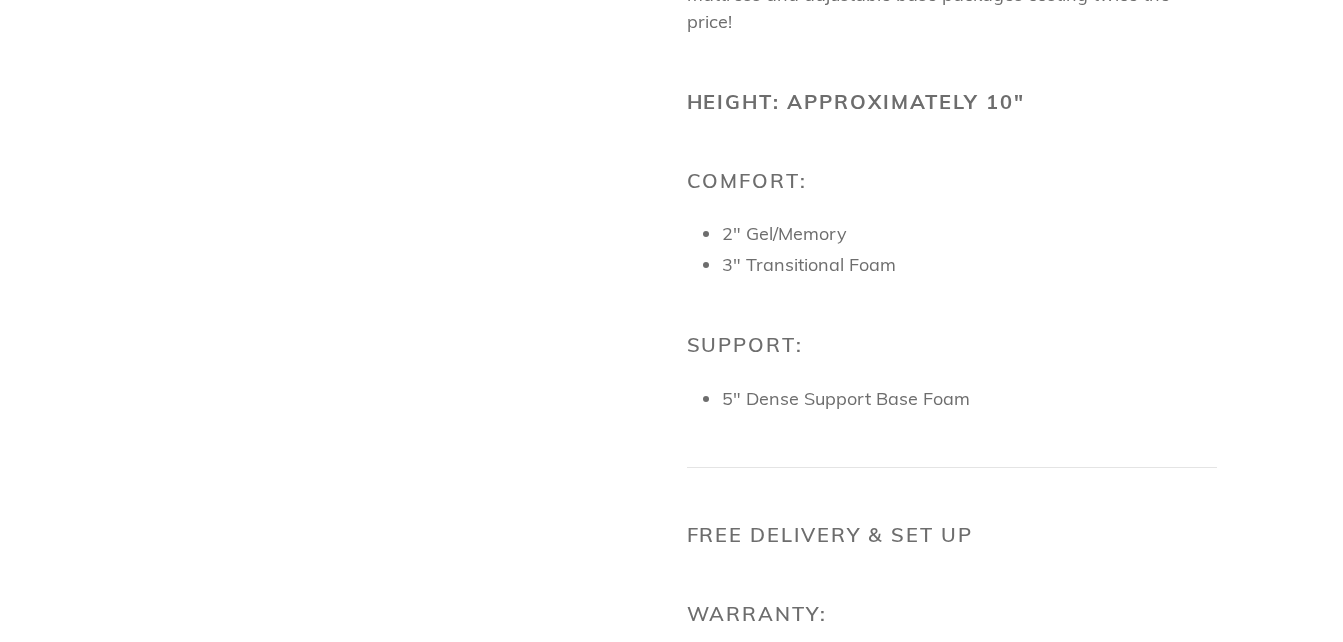 scroll, scrollTop: 1100, scrollLeft: 0, axis: vertical 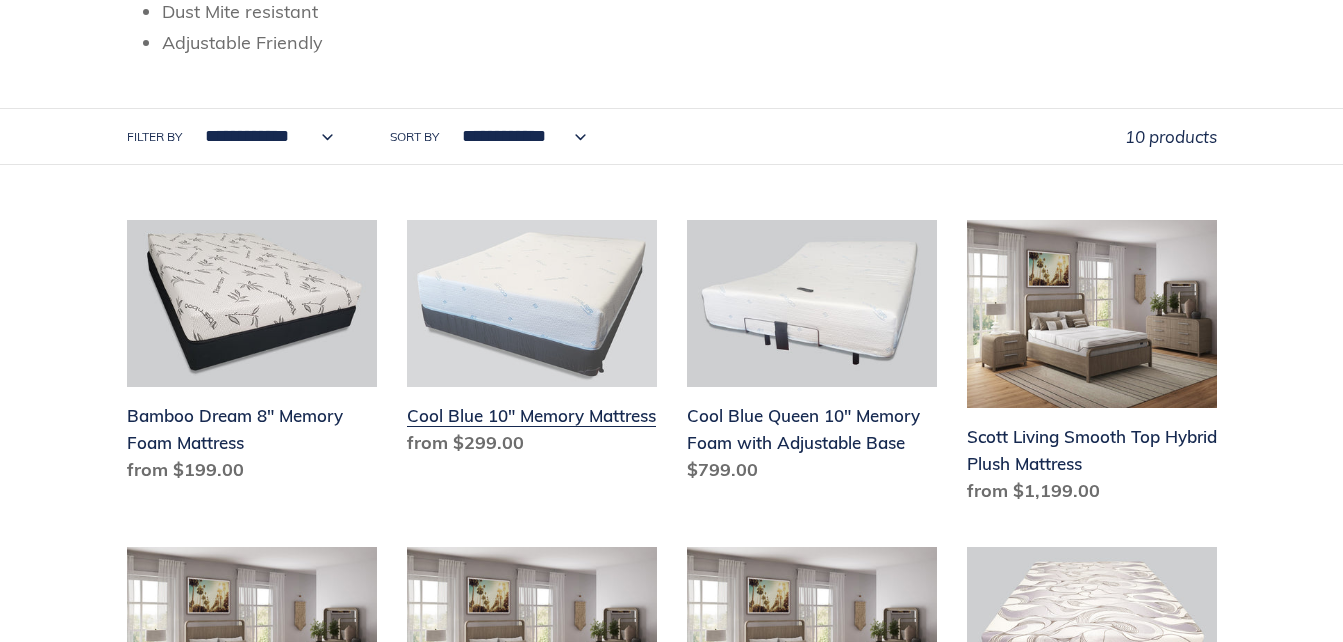 click on "Cool Blue 10" Memory Mattress" at bounding box center (532, 342) 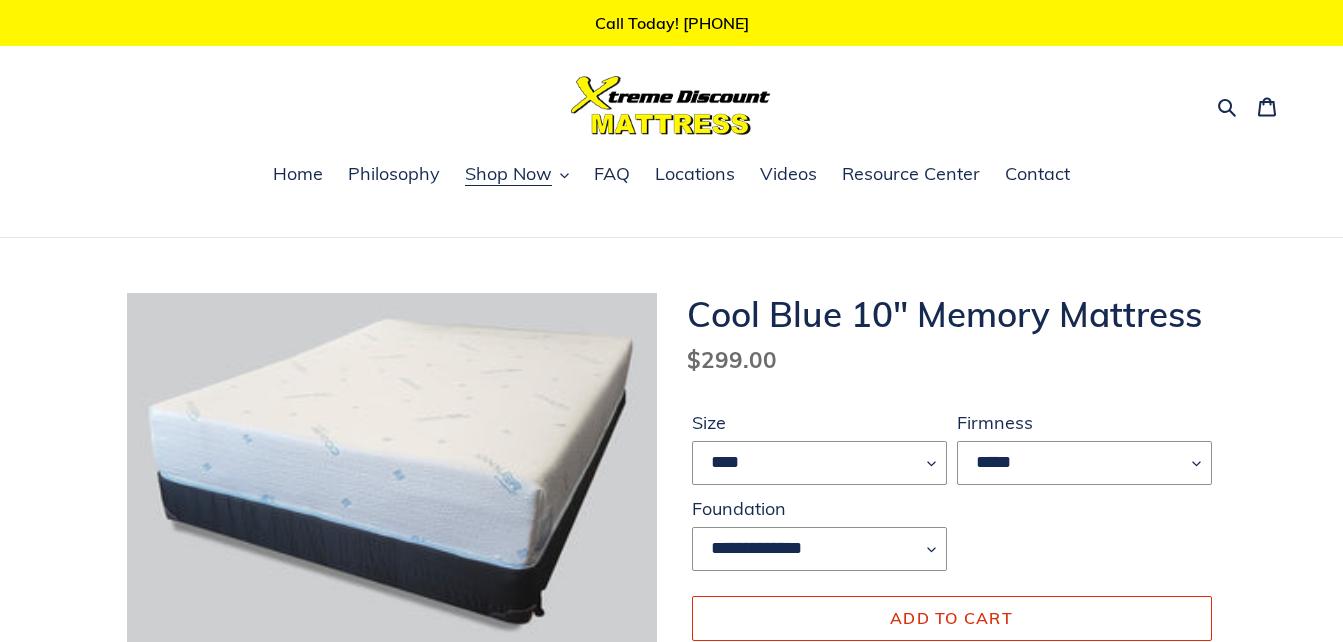 scroll, scrollTop: 0, scrollLeft: 0, axis: both 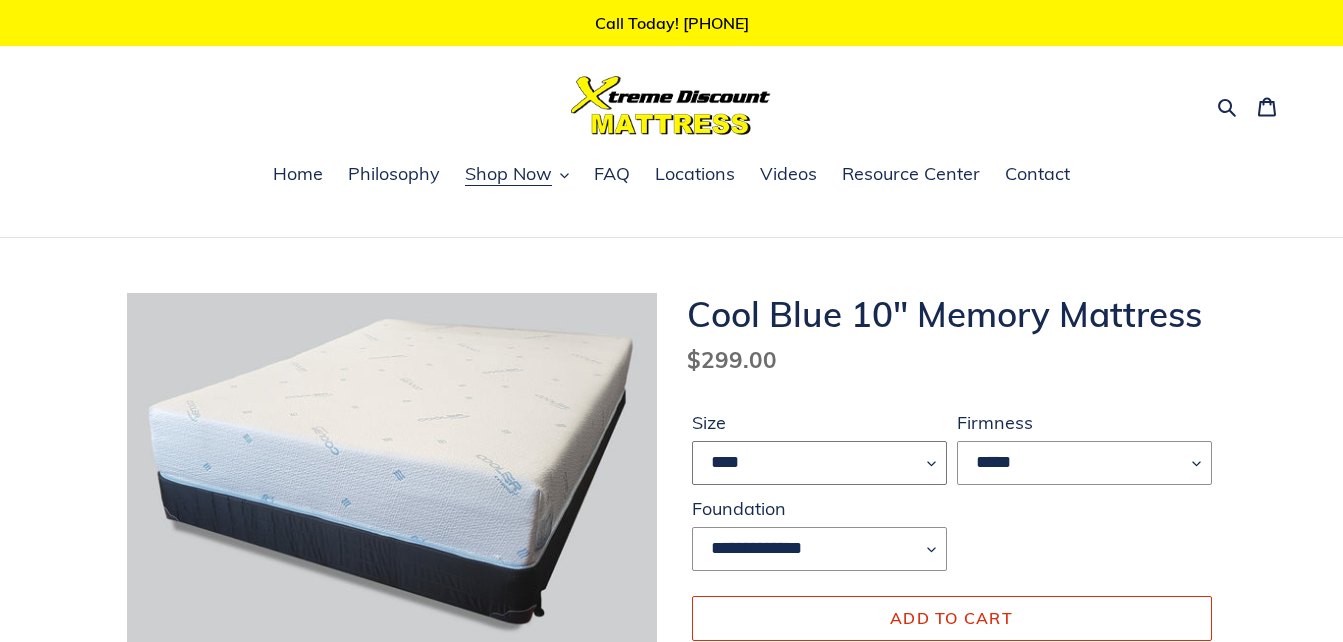 click on "**** ******* **** ***** ****" at bounding box center [819, 463] 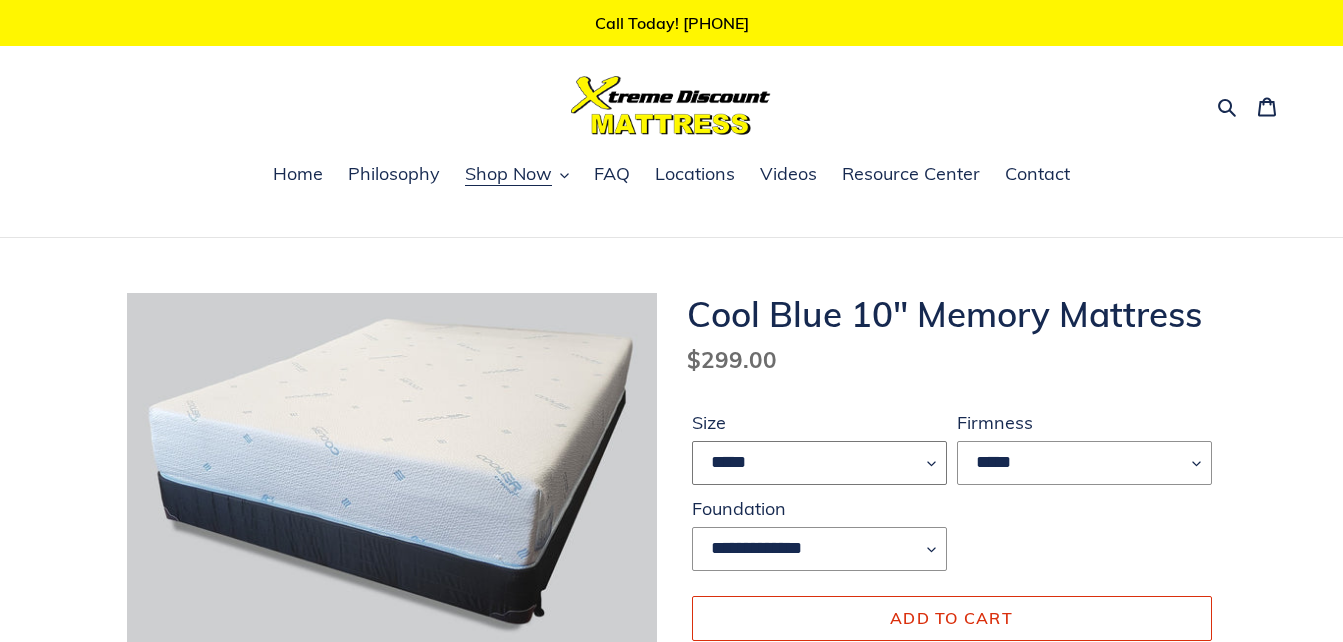 click on "**** ******* **** ***** ****" at bounding box center (819, 463) 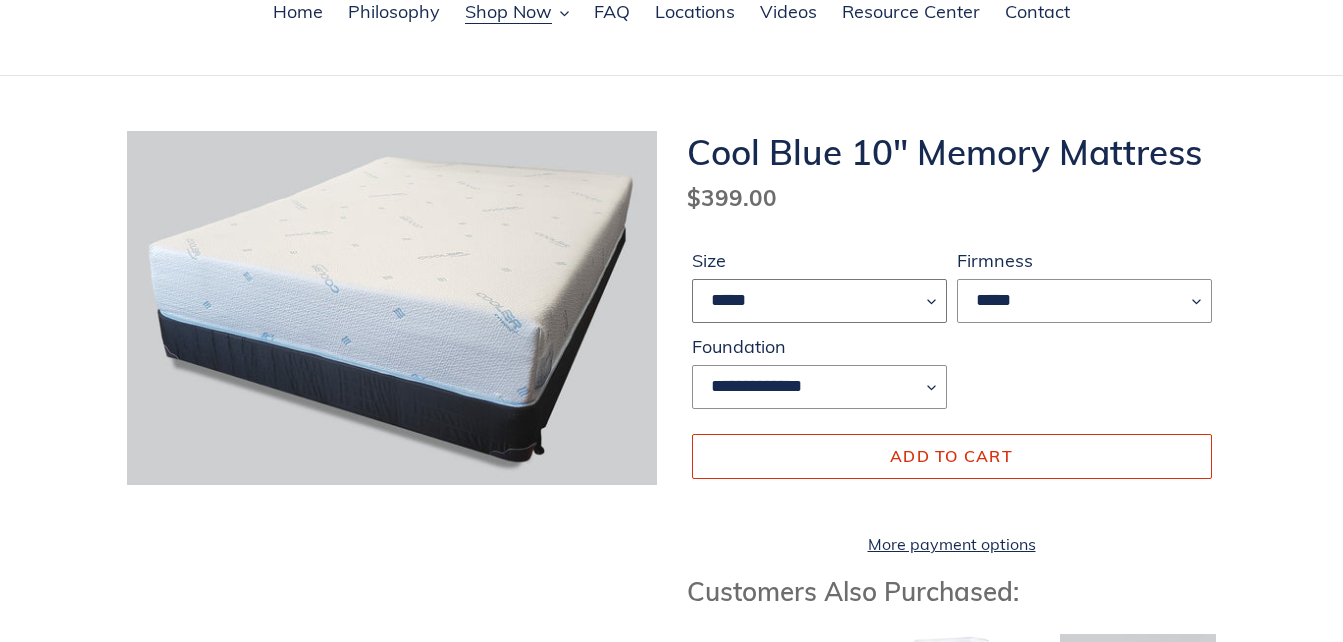 scroll, scrollTop: 200, scrollLeft: 0, axis: vertical 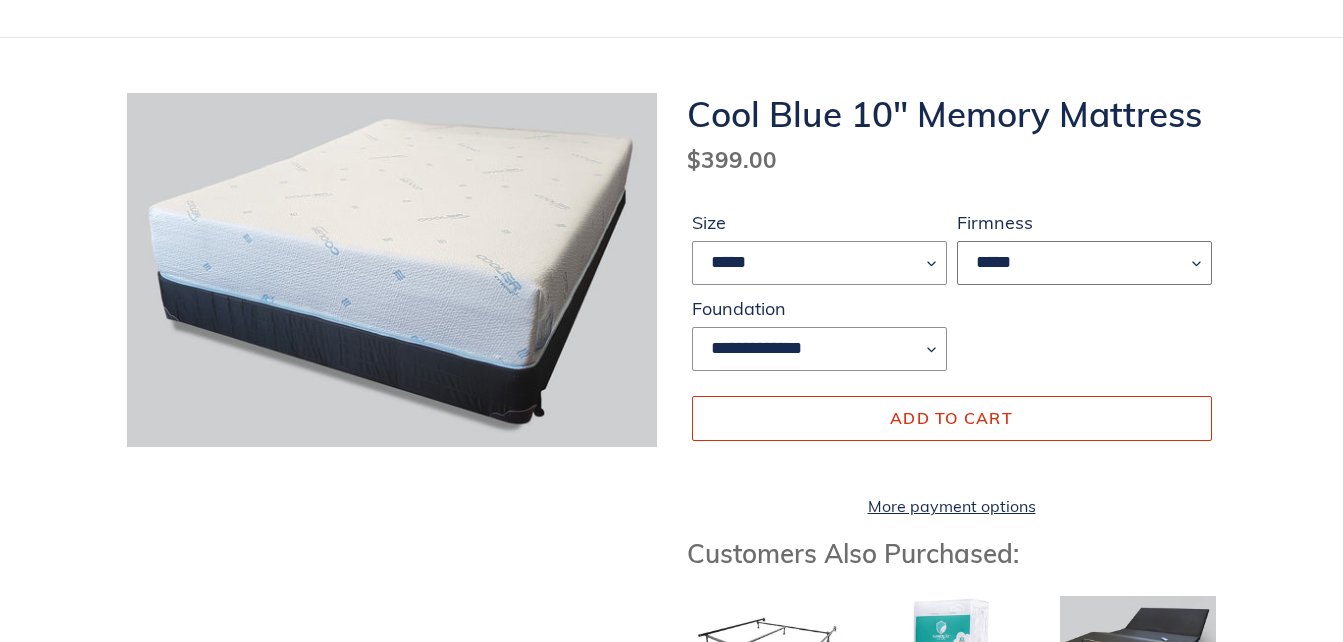 click on "*****" at bounding box center [1084, 263] 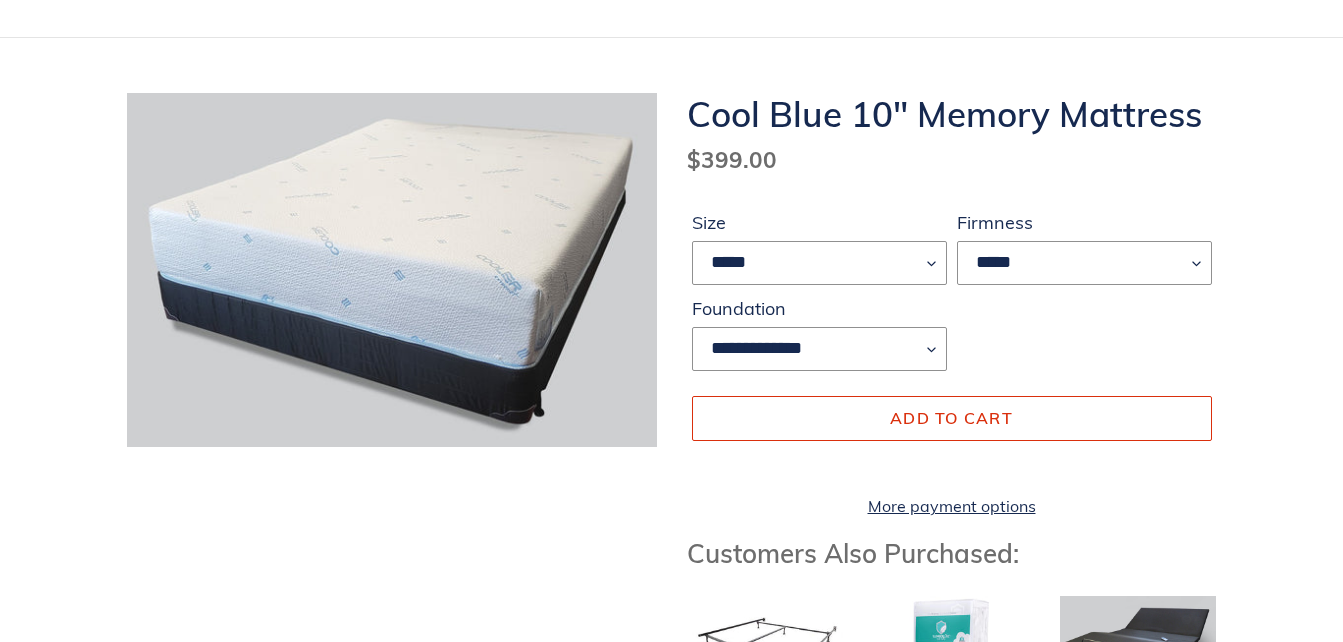 click on "Cool Blue 10" Memory Mattress
Regular price
$399.00
Sale price
$299.00
Regular price
$399.00
Sale
Sold out
Unit price
/ per
Size
**** ******* **** ***** ****
Firmness
*****
Error" at bounding box center [671, 799] 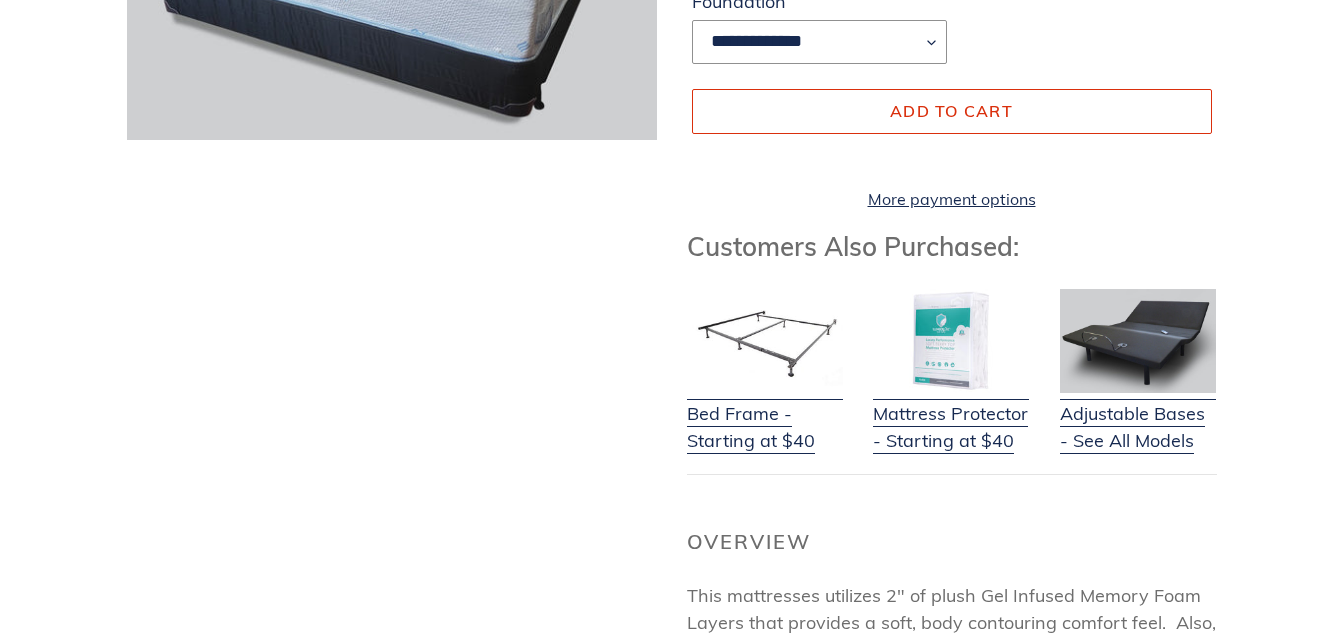 scroll, scrollTop: 700, scrollLeft: 0, axis: vertical 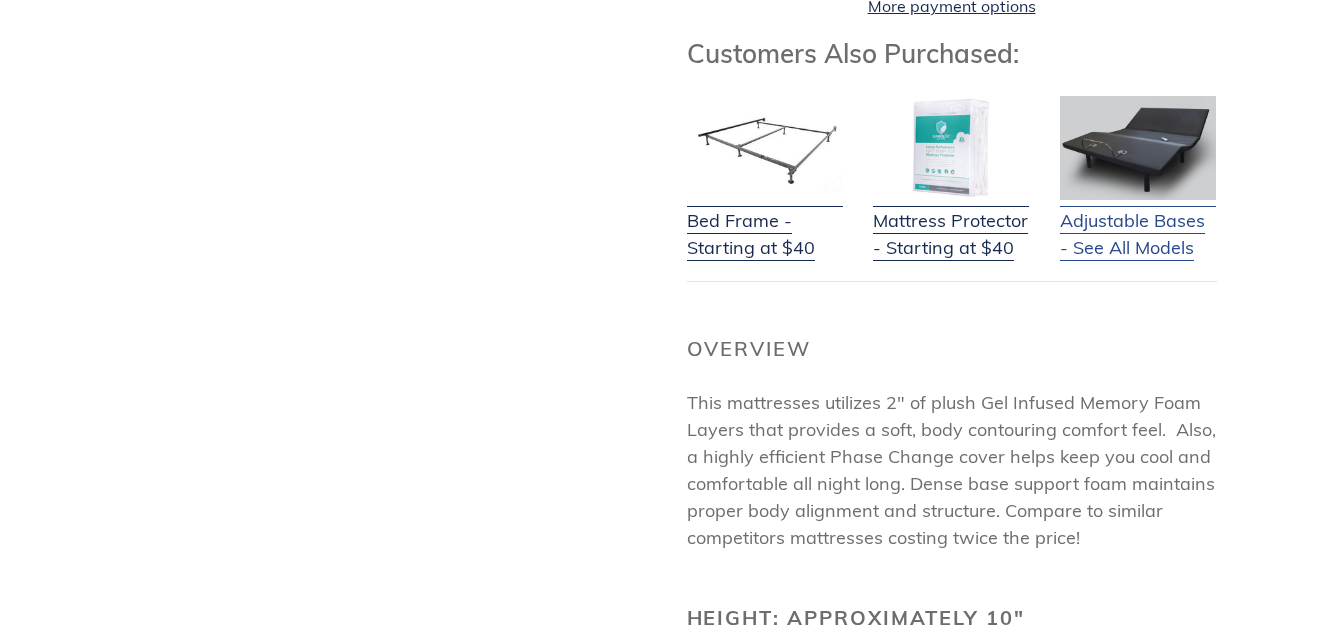 click on "Adjustable Bases - See All Models" at bounding box center (1138, 221) 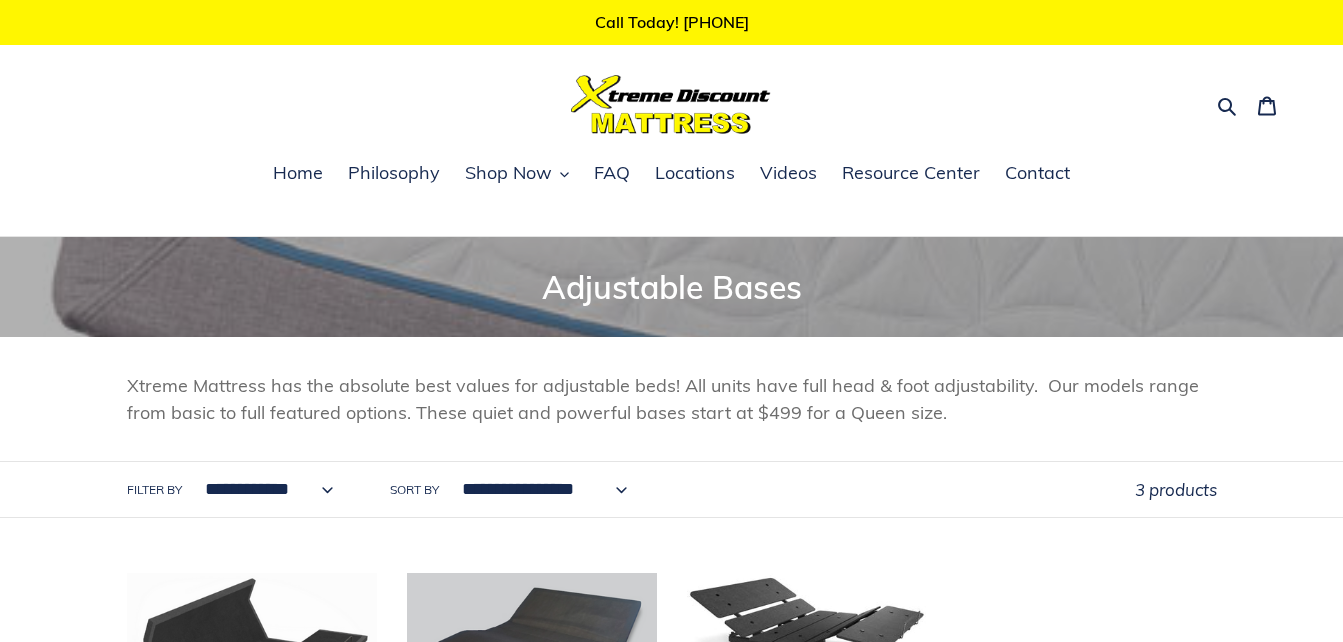 scroll, scrollTop: 0, scrollLeft: 0, axis: both 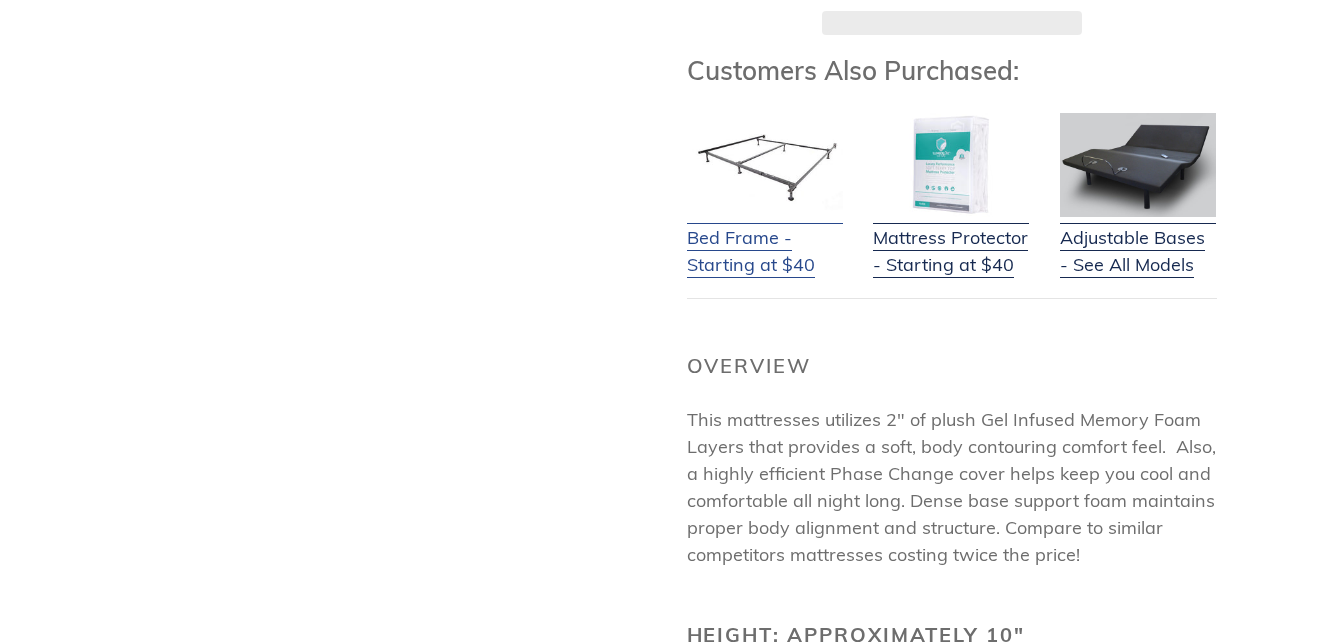 select on "*****" 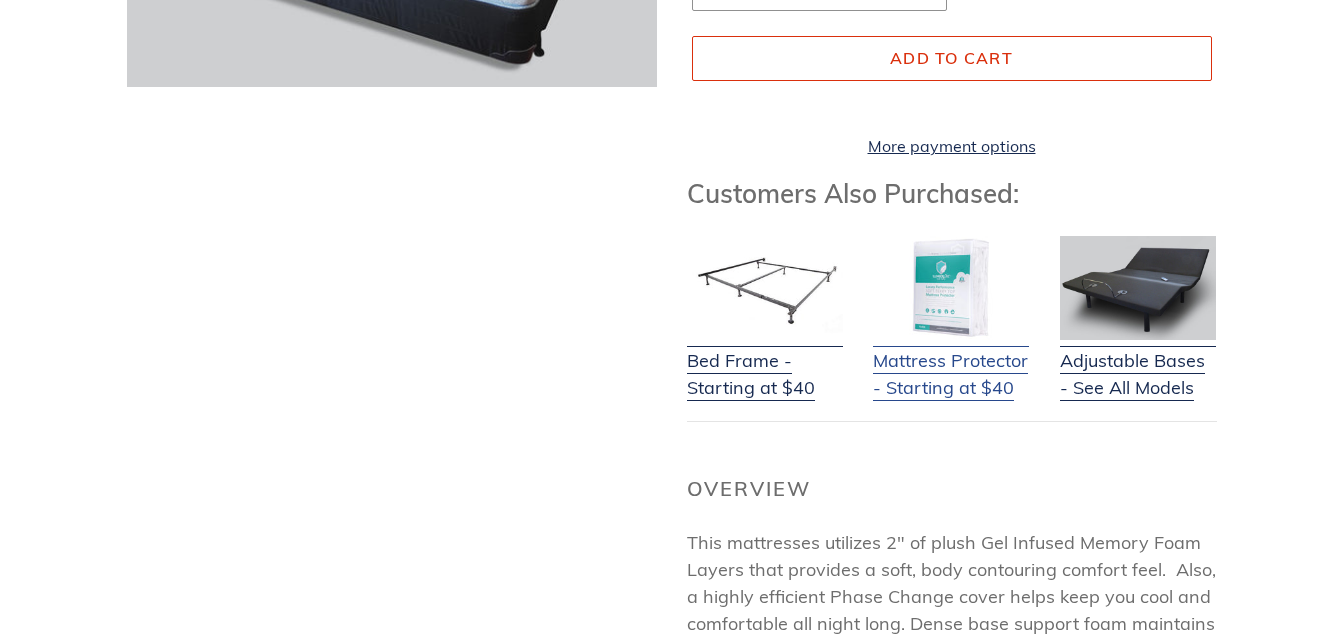 scroll, scrollTop: 0, scrollLeft: 0, axis: both 